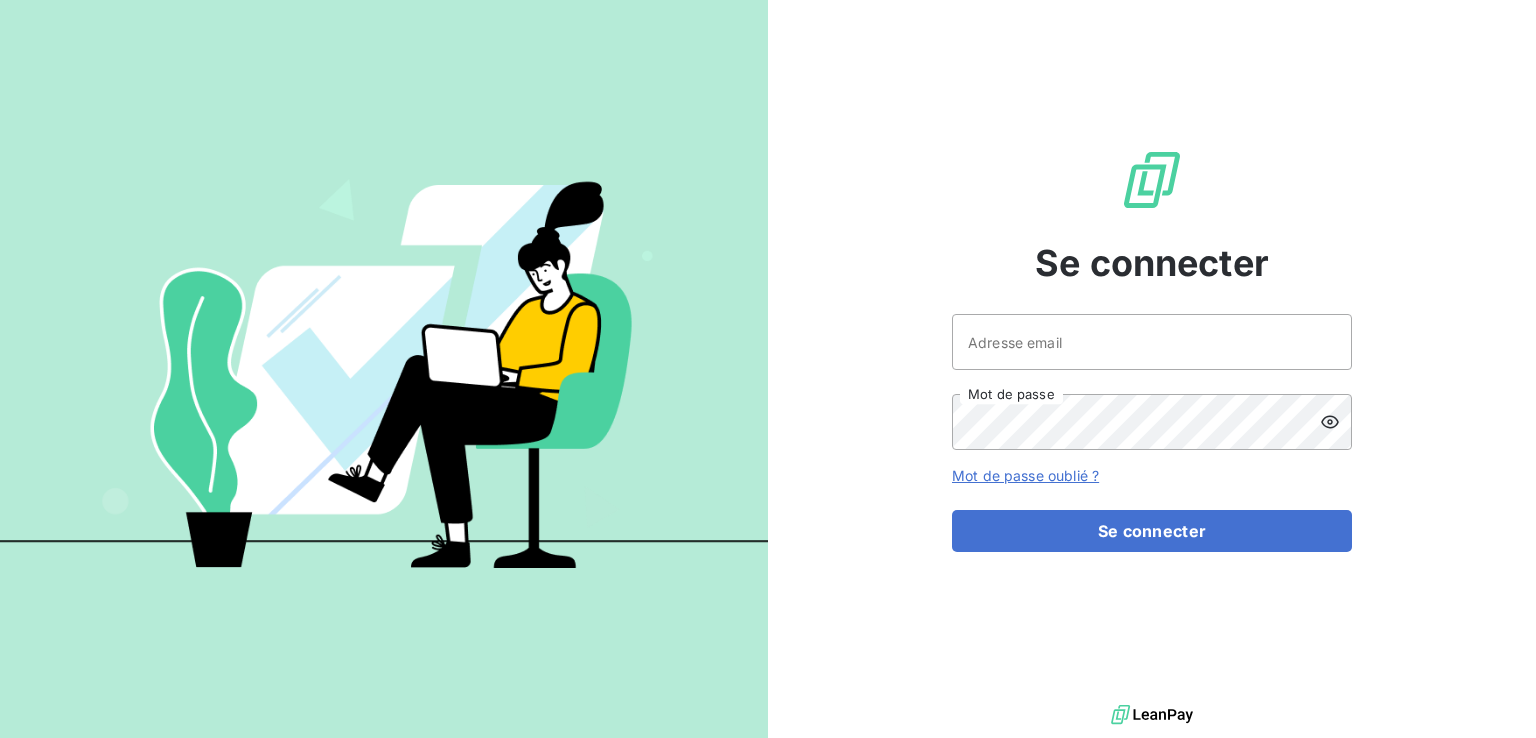 scroll, scrollTop: 0, scrollLeft: 0, axis: both 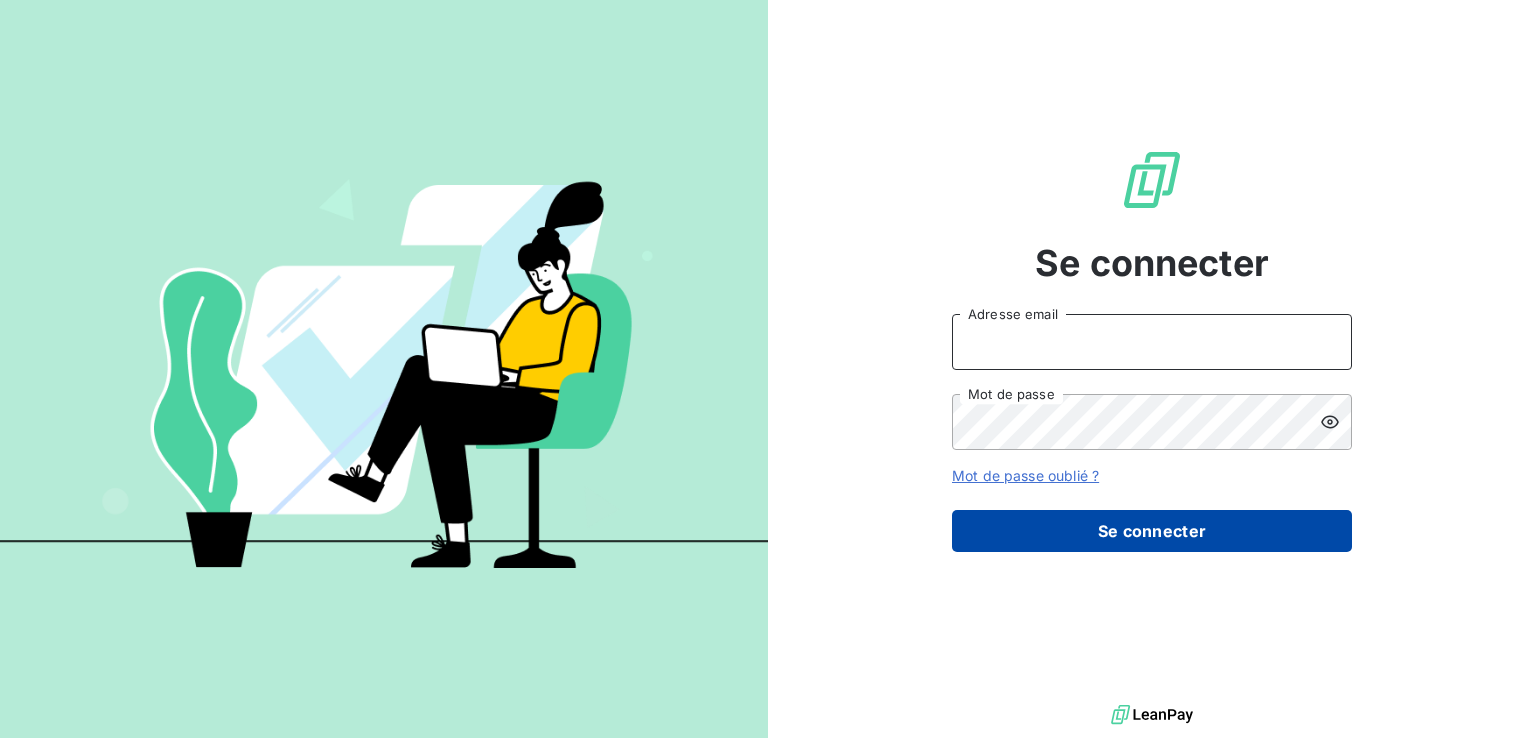 type on "oceane.huguet@groupe-ydyle.fr" 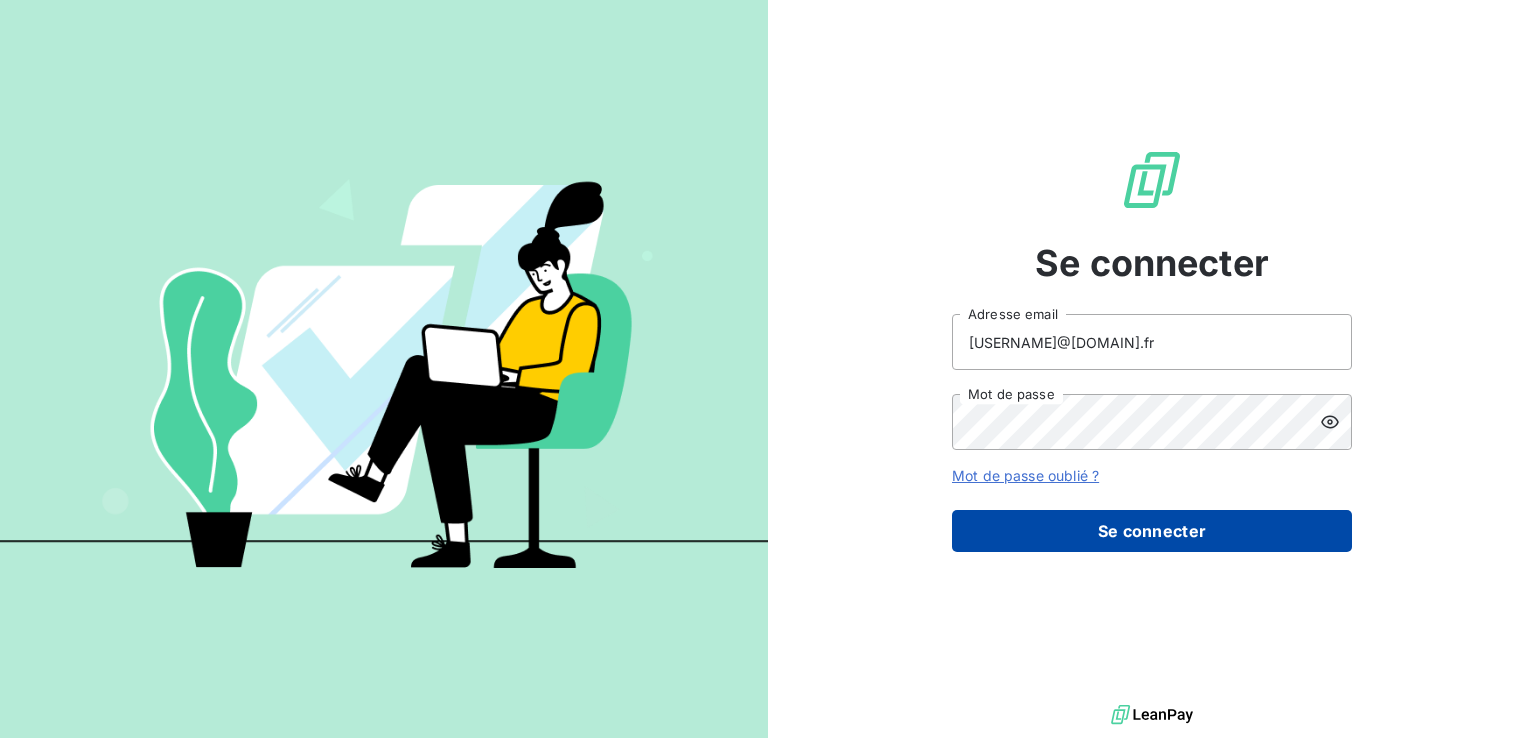 click on "Se connecter" at bounding box center [1152, 531] 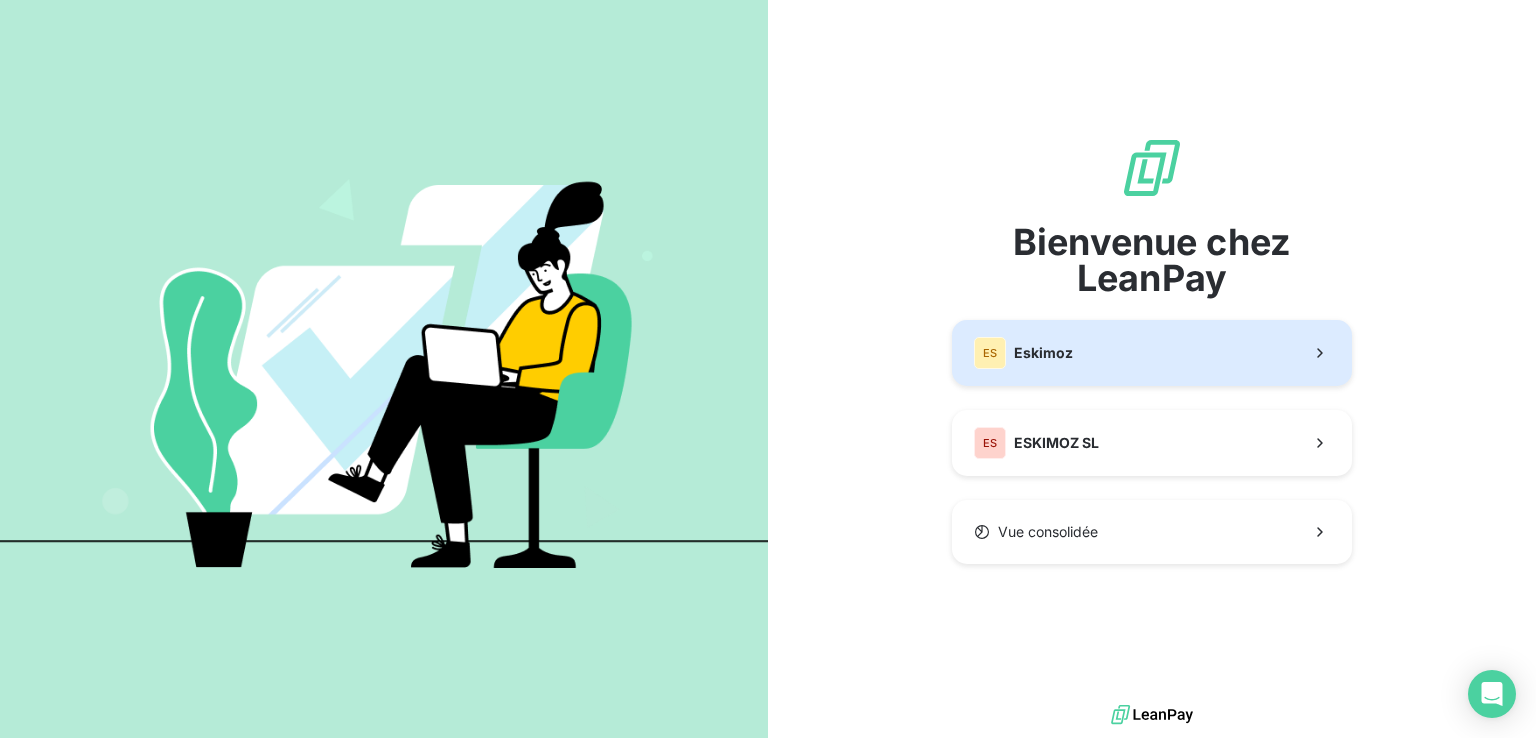 click on "ES Eskimoz" at bounding box center (1023, 353) 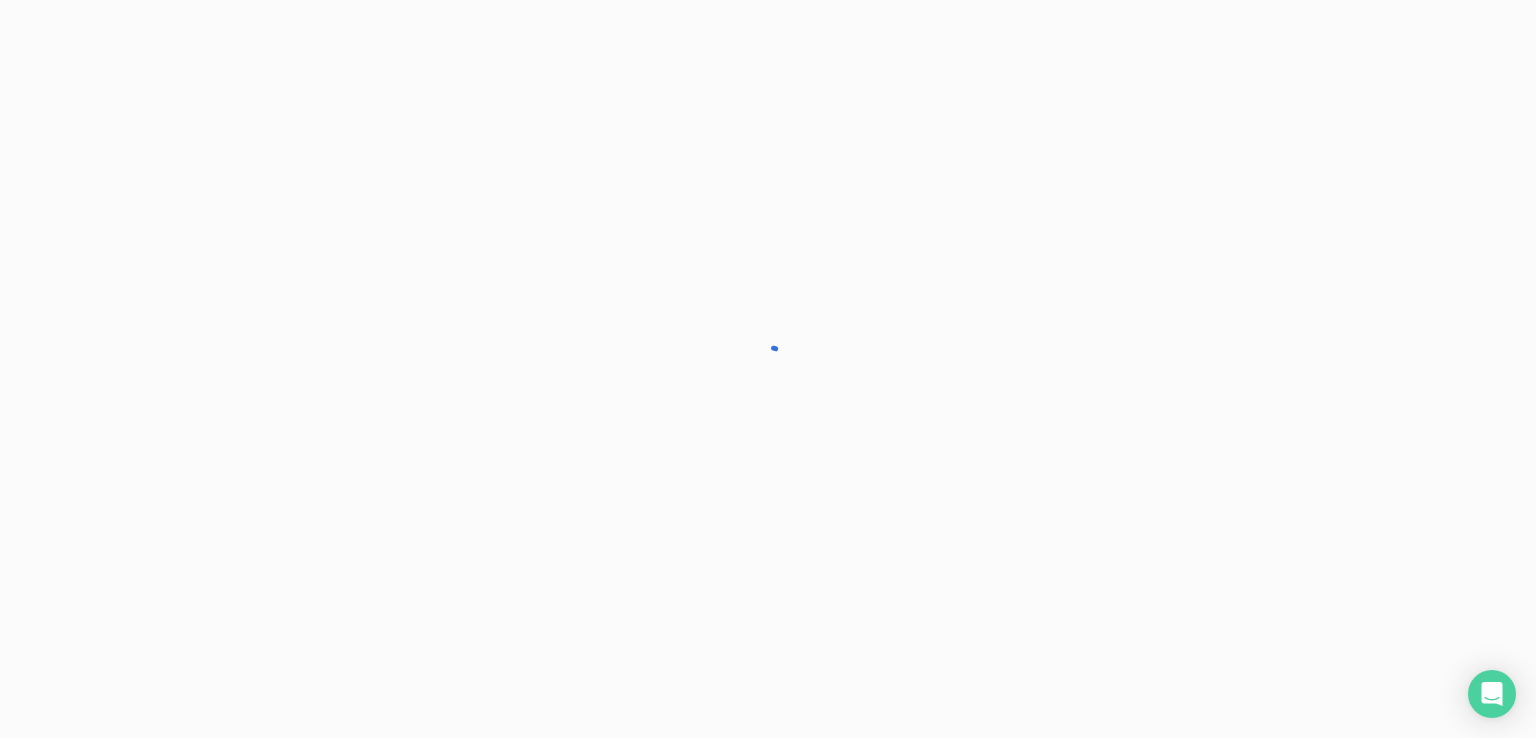 scroll, scrollTop: 0, scrollLeft: 0, axis: both 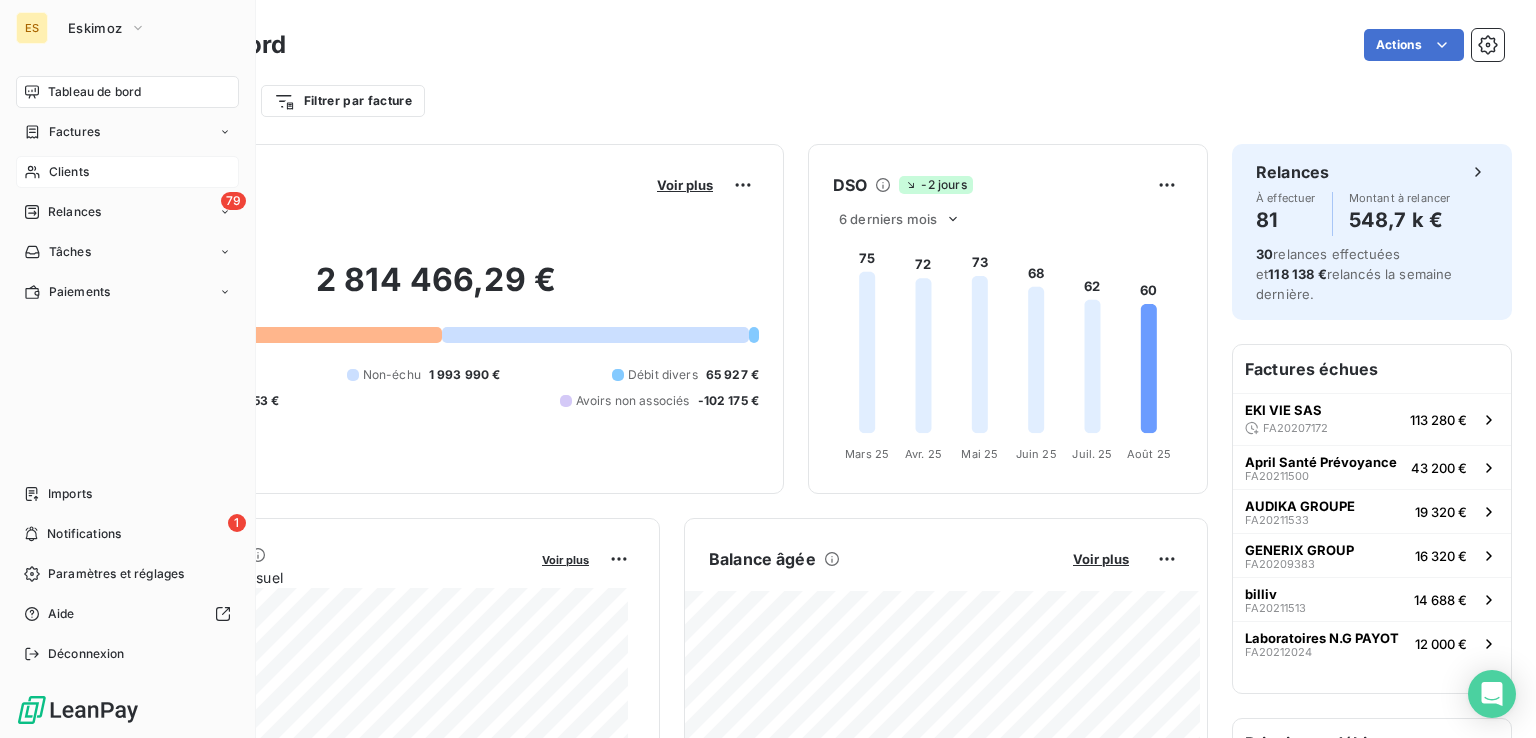 click on "Clients" at bounding box center [69, 172] 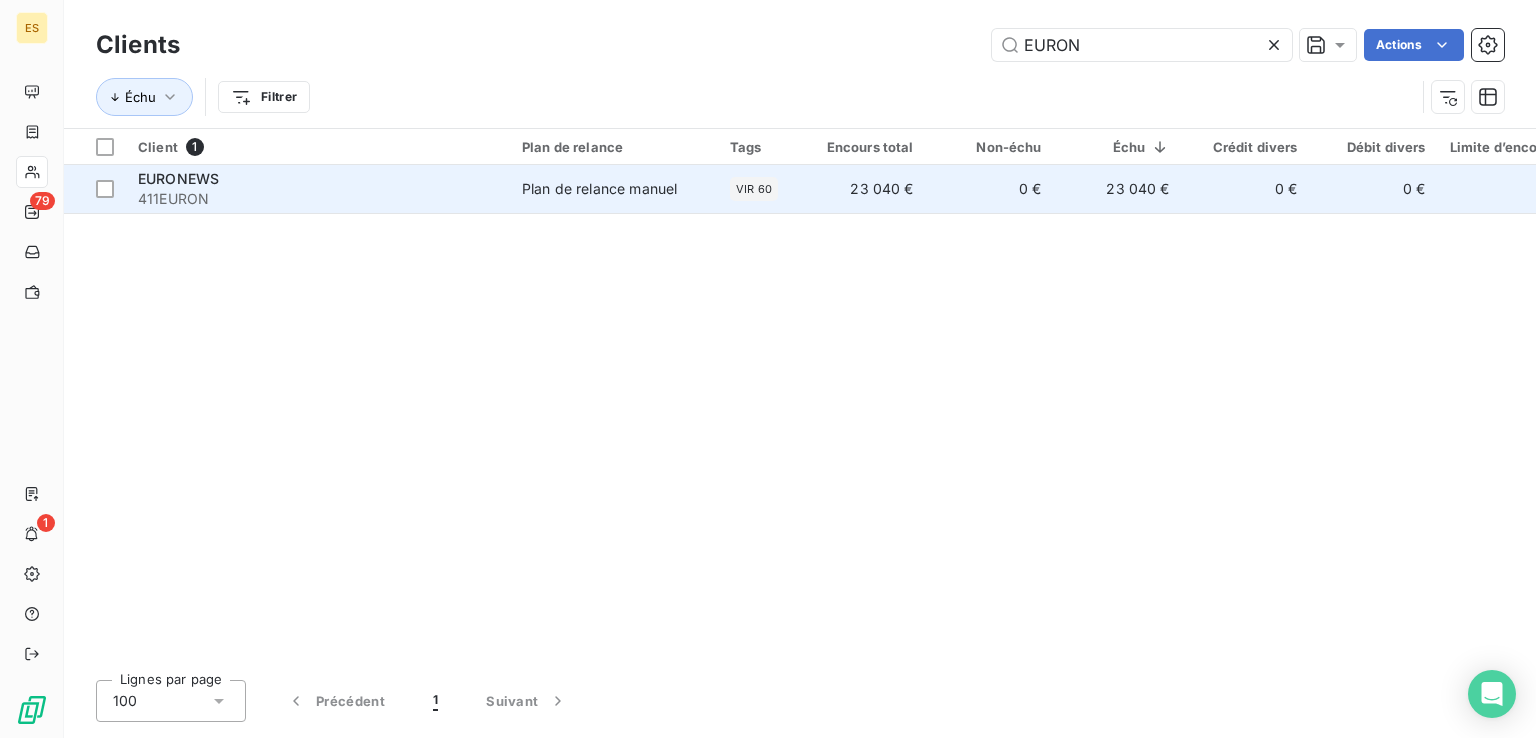type on "EURON" 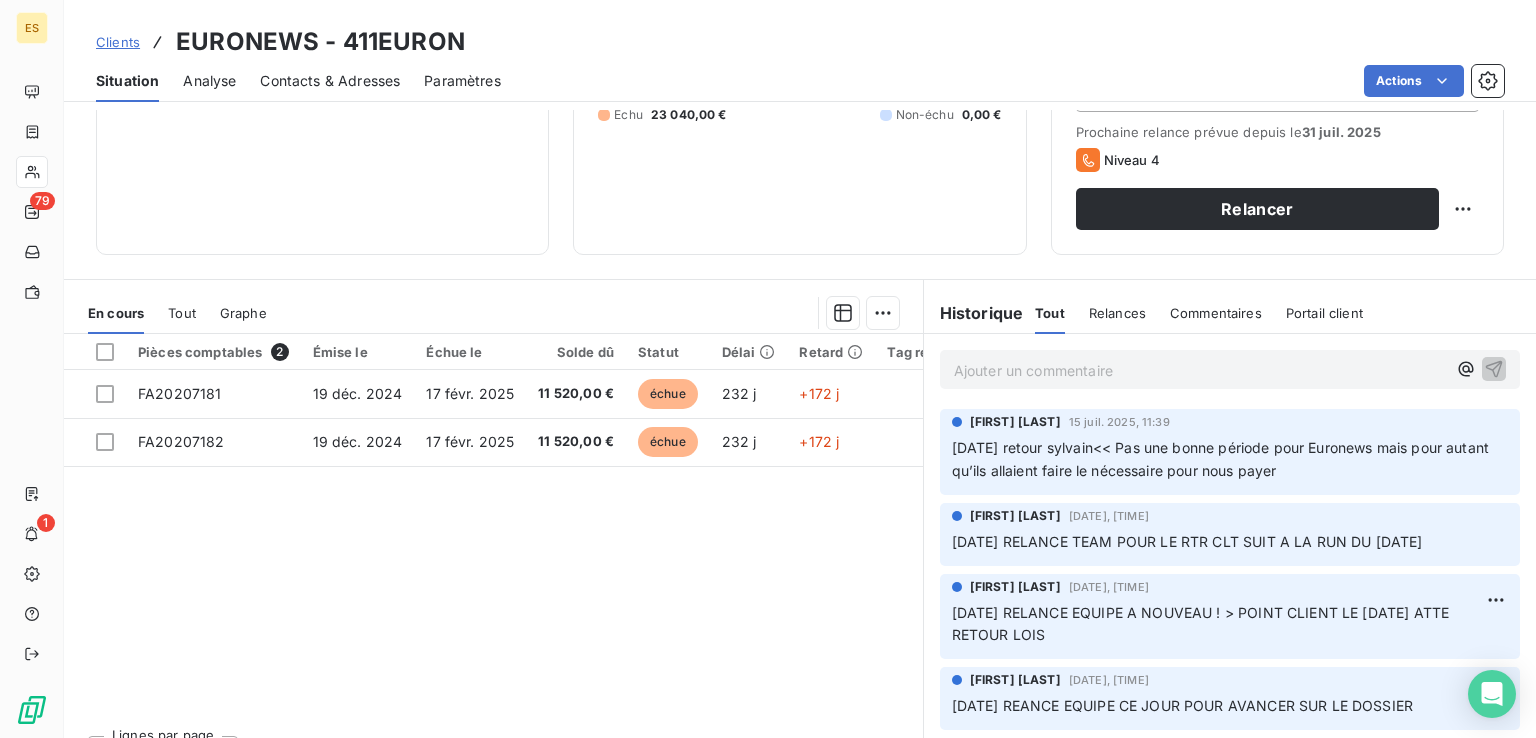 scroll, scrollTop: 300, scrollLeft: 0, axis: vertical 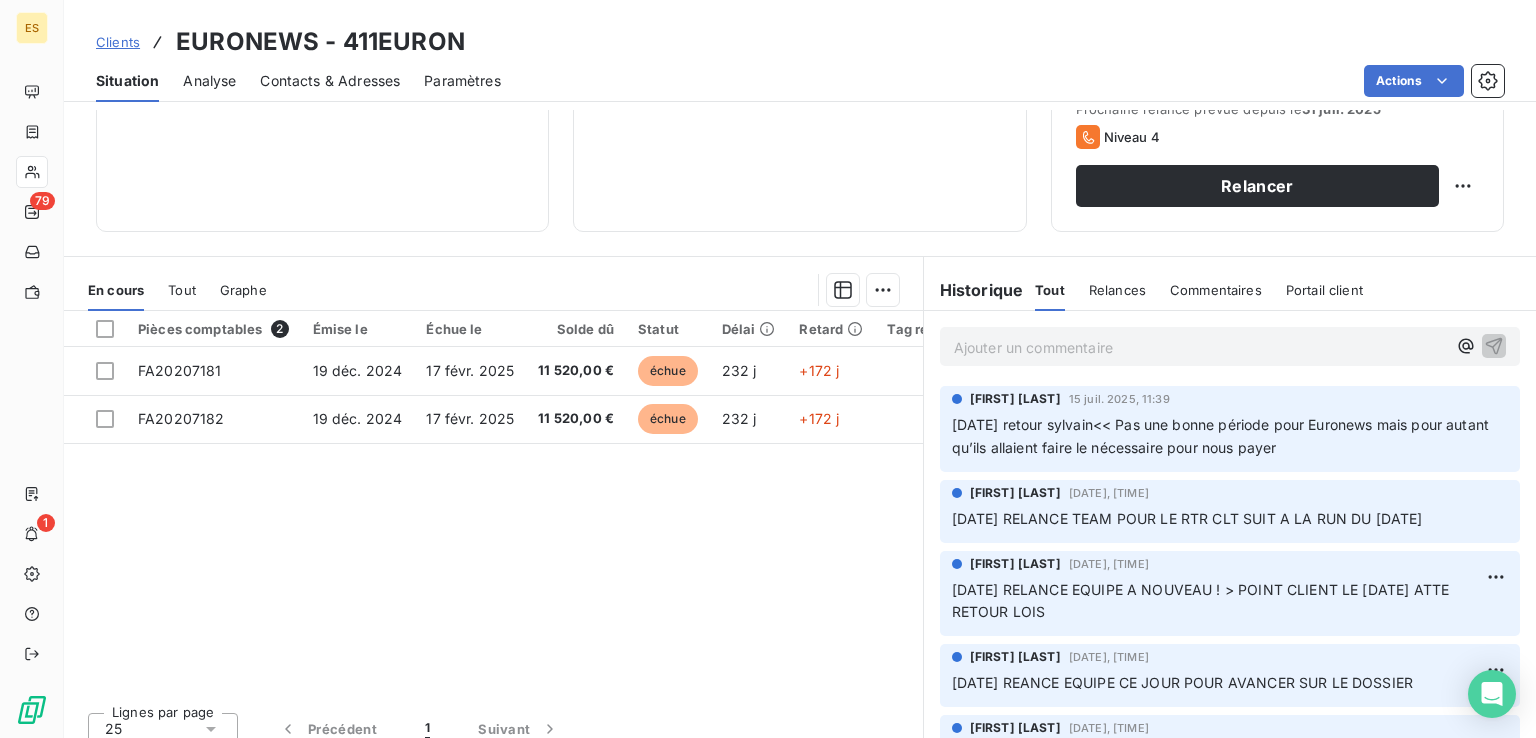 click on "Ajouter un commentaire ﻿" at bounding box center [1200, 347] 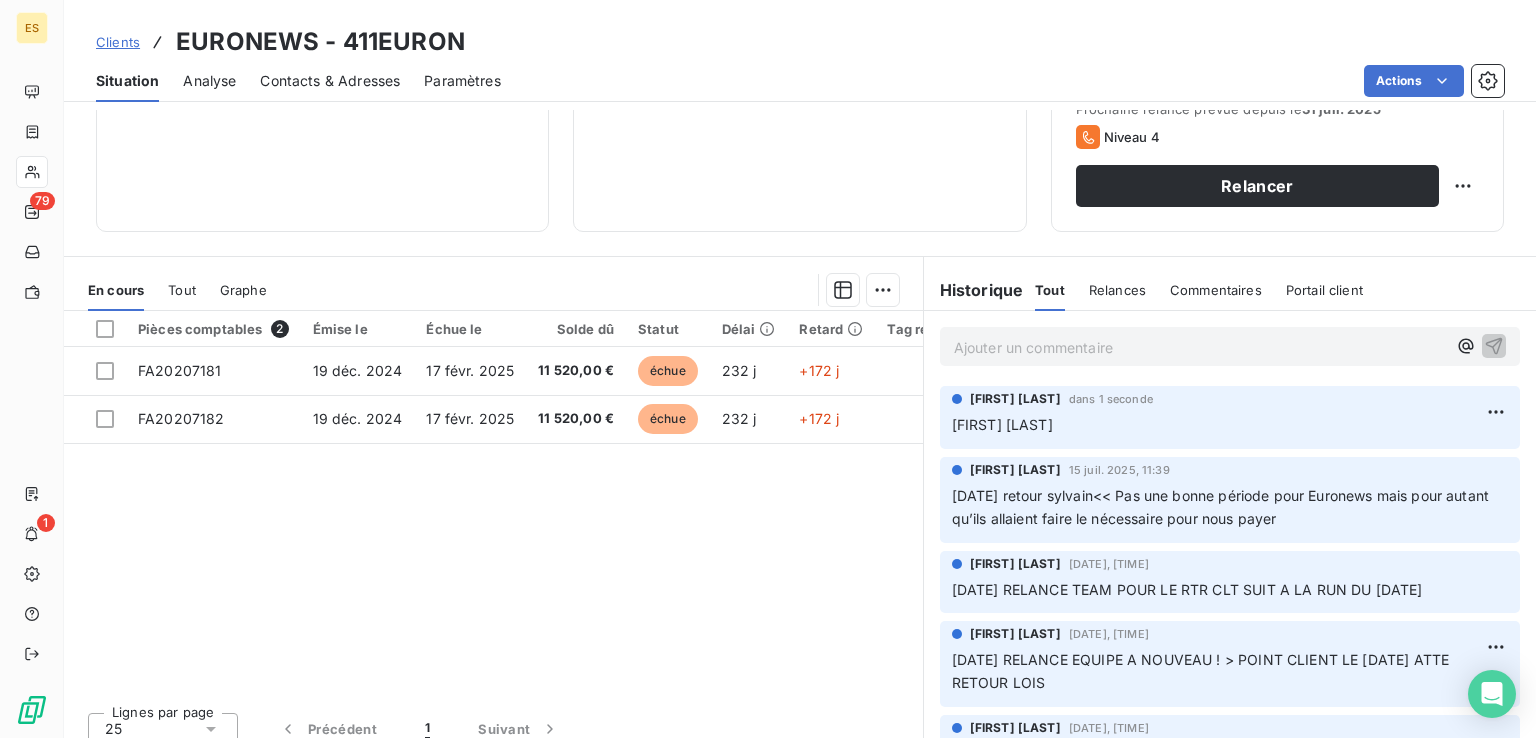 scroll, scrollTop: 0, scrollLeft: 0, axis: both 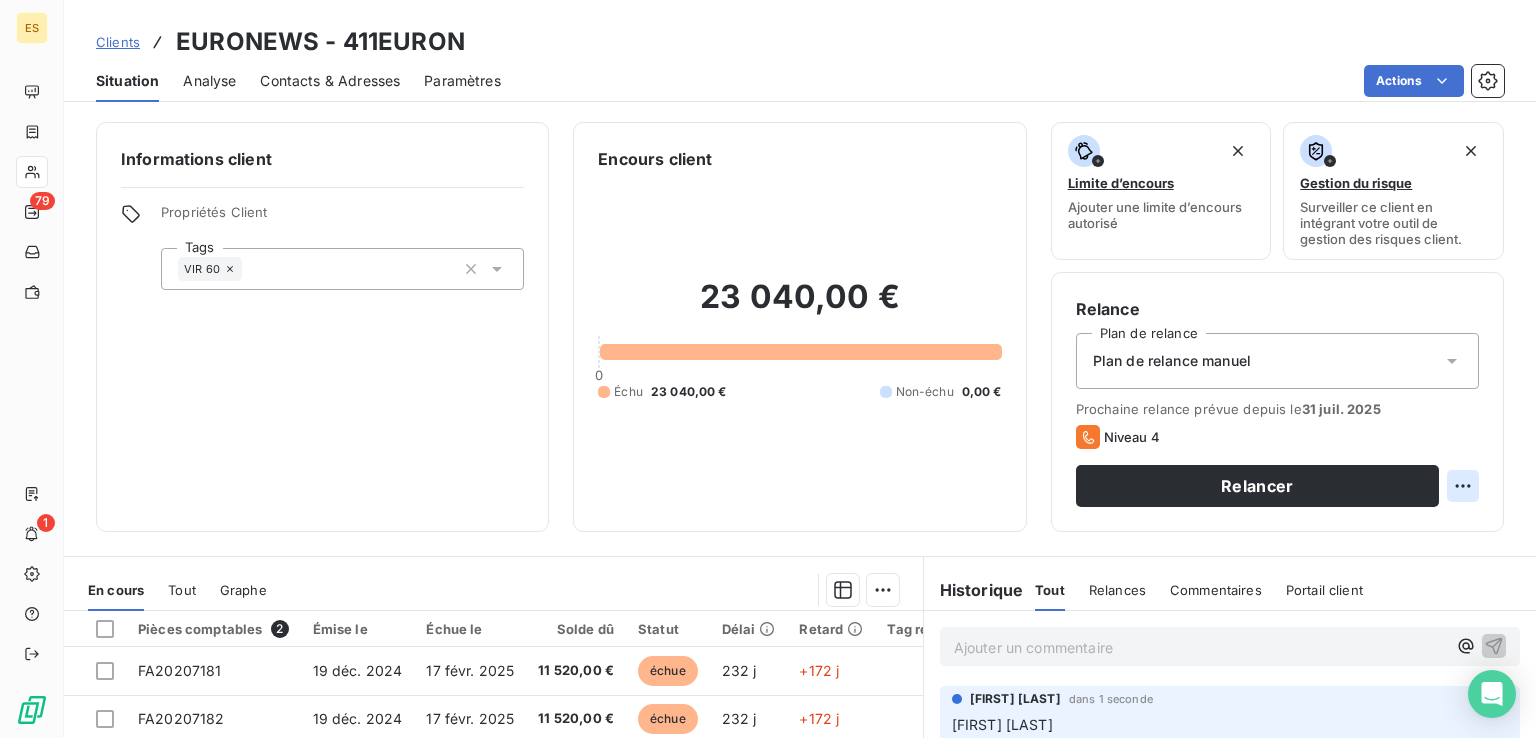click on "[DATE] DELAI RALLONGE AVEC LES CONGES RELANCER A LA RENTREE EN PRIO CF MAIL SYLVAI
[DATE] CLIENT CONTESTE ENCORE DDE A LA TEAM LEUR RETOUR ET SI ON EST OK SUR LES JUSTIFS DE PRESTAS ET SI OK POUR ALLER EN PROCEDURE SI ECHEC DE L AMIABLE - A SUIVRE
[DATE] CL: Dernier envoie avant dépôt Ruby dans les 10 jrs
ES ESKIMOZ SL
[DATE], [TIME]
[DATE] DELAI RALLONGE AVEC LES CONGES
[DATE], [TIME]
FA20203050
65 927 €
[DATE] DELAI RALLONGE AVEC LES CONGES RELANCER A LA RENTREE EN PRIO CF MAIL SYLA
[DATE], [TIME]
[DATE], [TIME]
EURON Actions
[DATE], [TIME]
47 432 €
[DATE], [TIME]
-102 175 €
[DATE], [TIME]
[DATE] CL: Dépôt dossier à O2C
-584 053 €
[DATE] DELAI RALLONGE AVEC LES CONGES RELANCER A LA RENTREE EN PRIO CF
jut
[DATE] DELAI RALLONGE AVEC LES CONGES RELANCER
39 840 €
[DATE], [TIME]
36 168 €
[FIRST] [LAST]
ES ES 79 1 Clients EURONEWS - 411EURON Situation Analyse Contacts & Adresses Paramètres Actions Informations client Propriétés Client Tags VIR 60 Encours client 0 Échu 0 Non-échu Limite d’encours Ajouter une limite d’encours autorisé Gestion du risque Surveiller ce client en intégrant votre outil de gestion des risques client. Relance Plan de relance Plan de relance manuel Prochaine relance prévue depuis le [DATE] Niveau 4 Relancer En cours Tout Graphe Pièces comptables Émise le Échue le Solde dû Statut Délai Retard Tag relance FA20207181 [DATE] [DATE] échue j +j FA20207182 [DATE] [DATE] échue j +j Lignes par page 25 Précédent 1 Suivant Historique Tout Relances Commentaires Portail client Tout Relances Commentaires Portail client Ajouter un commentaire ﻿ [FIRST] [LAST] dans 1 seconde [FIRST] [LAST] [DATE], [TIME] [FIRST] [LAST] Email :" at bounding box center (768, 369) 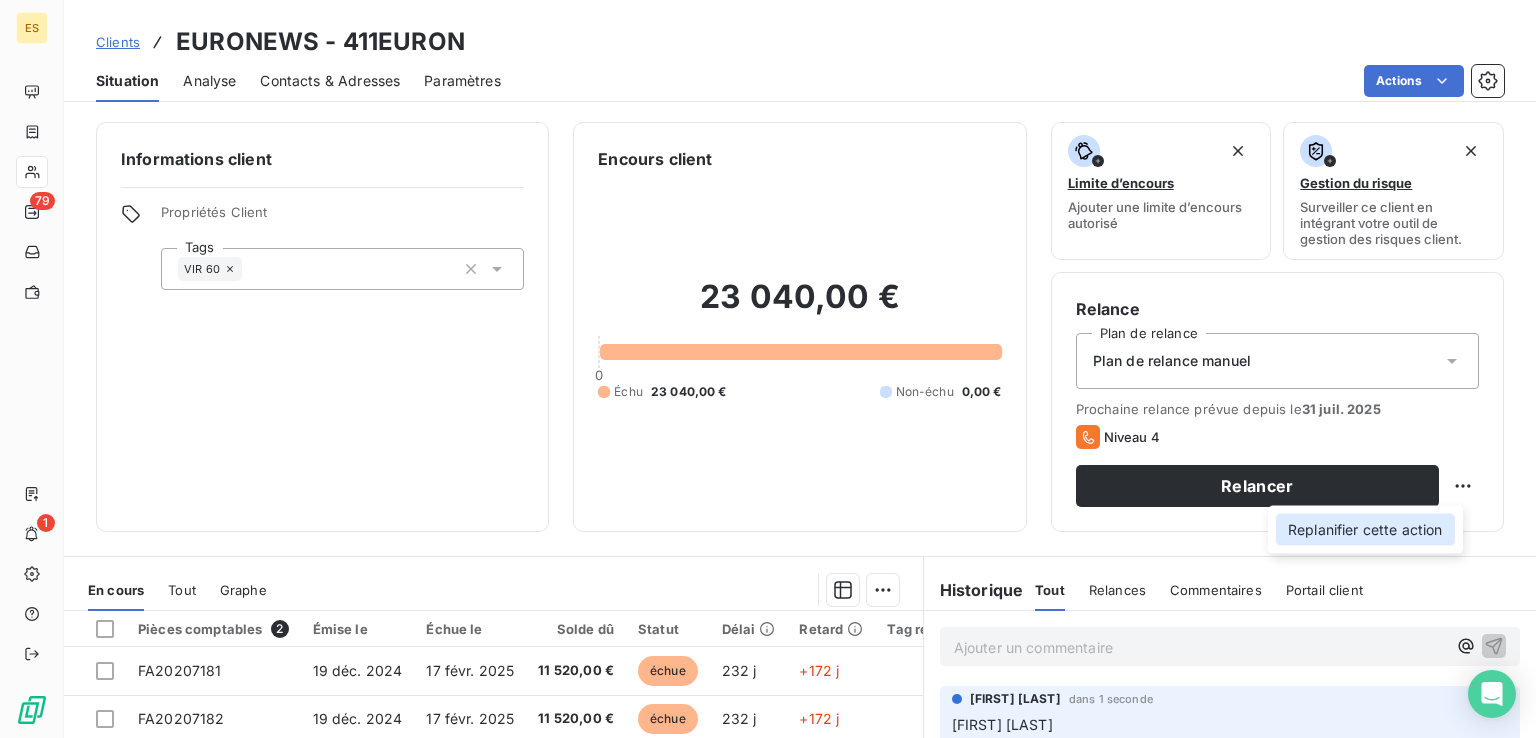 click on "Replanifier cette action" at bounding box center (1365, 530) 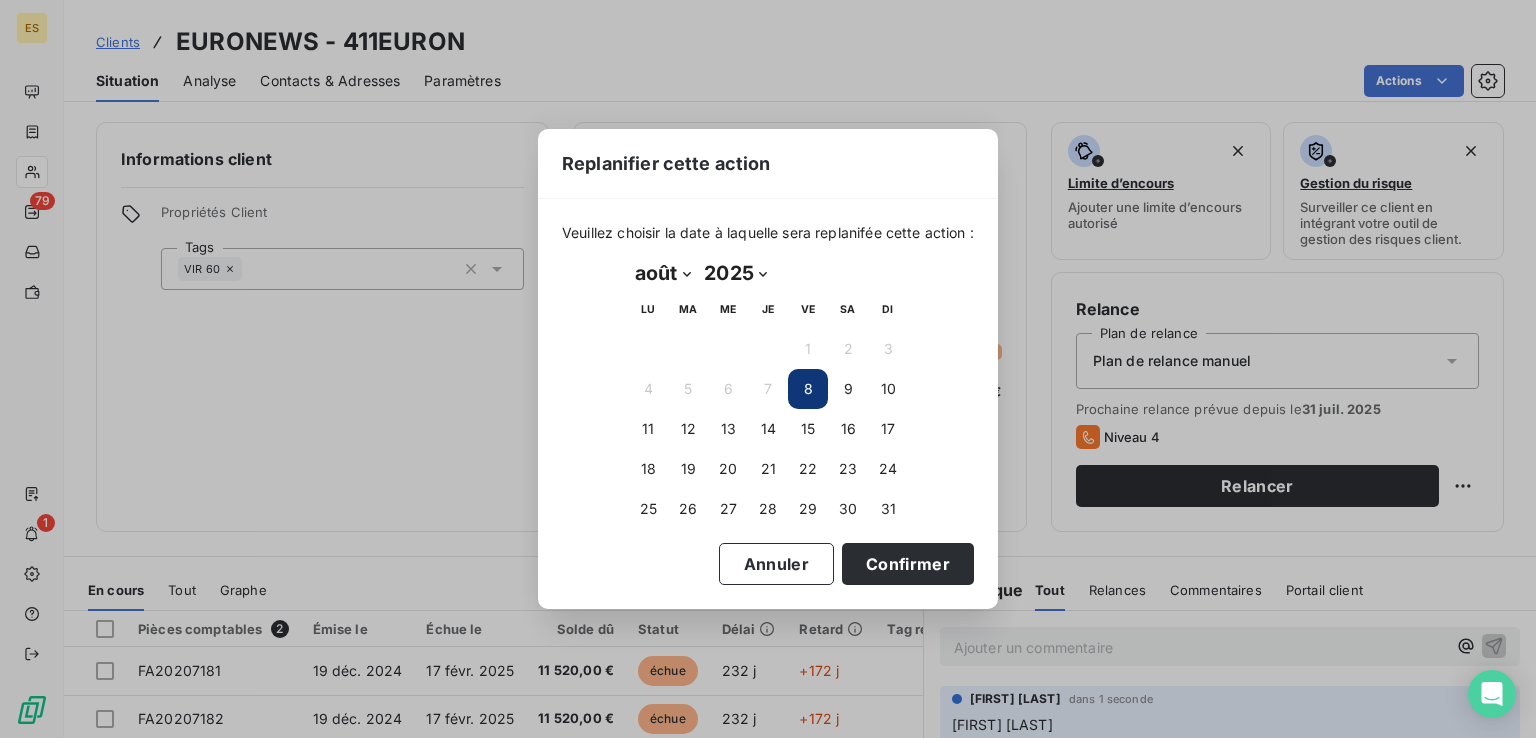 click on "janvier février mars avril mai juin juillet août septembre octobre novembre décembre" at bounding box center [662, 273] 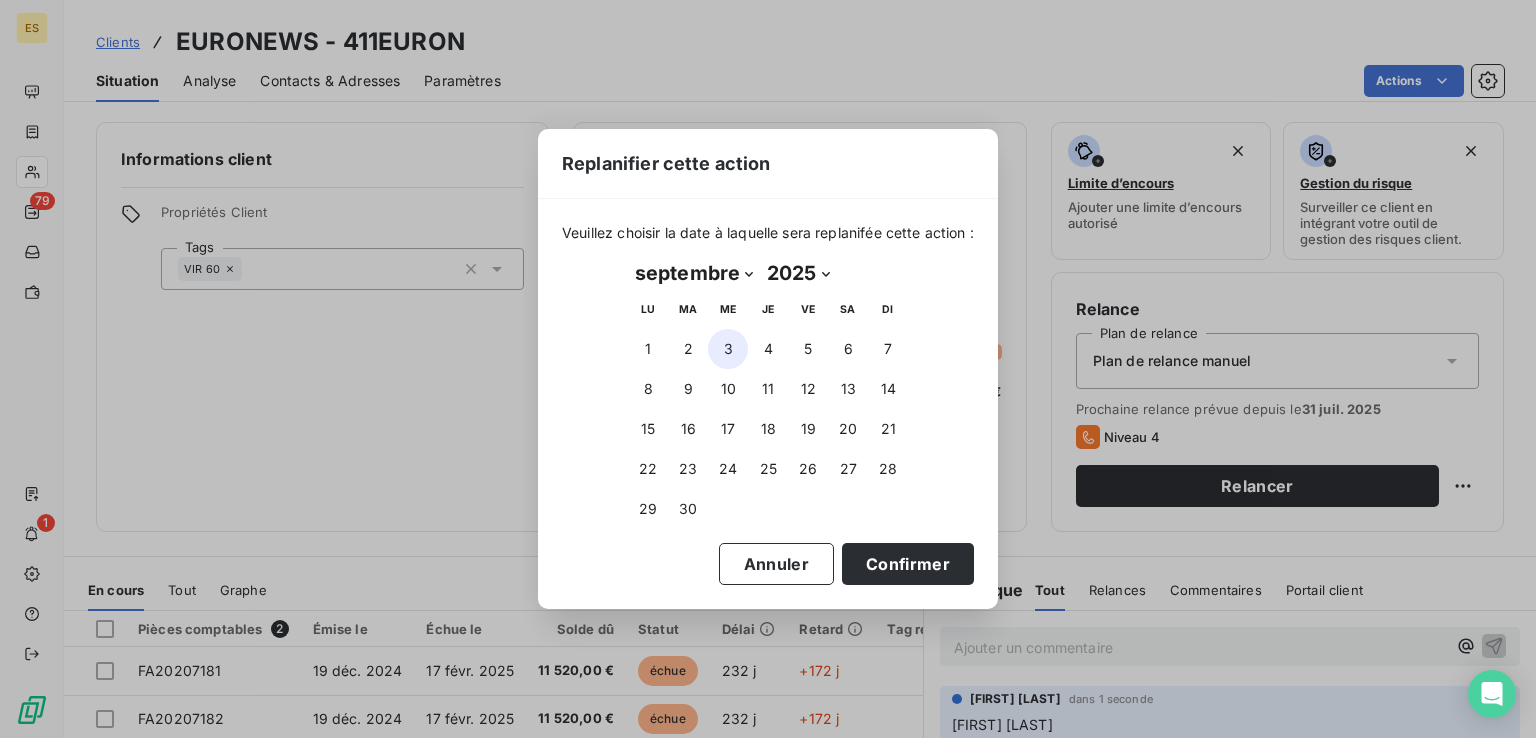 click on "3" at bounding box center [728, 349] 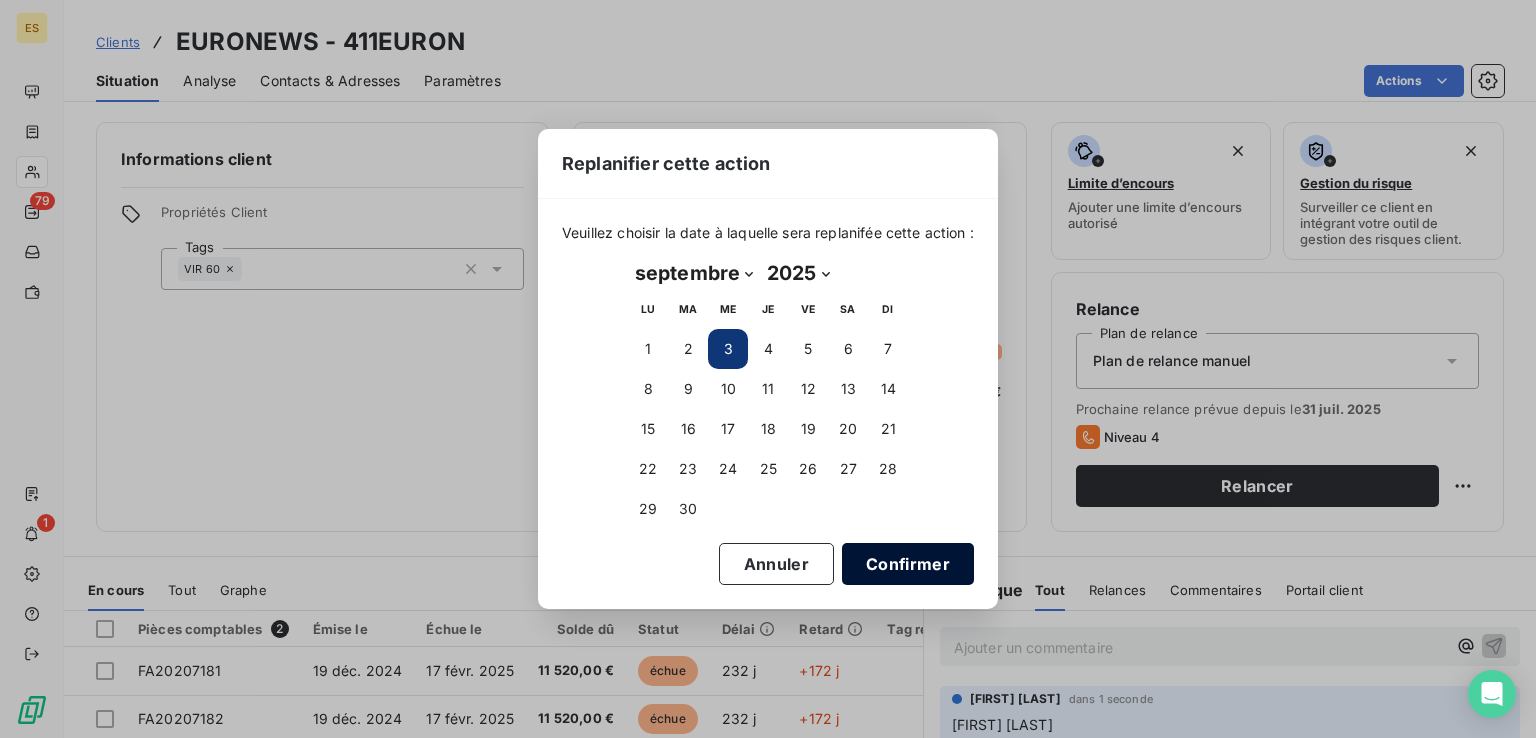 click on "Confirmer" at bounding box center (908, 564) 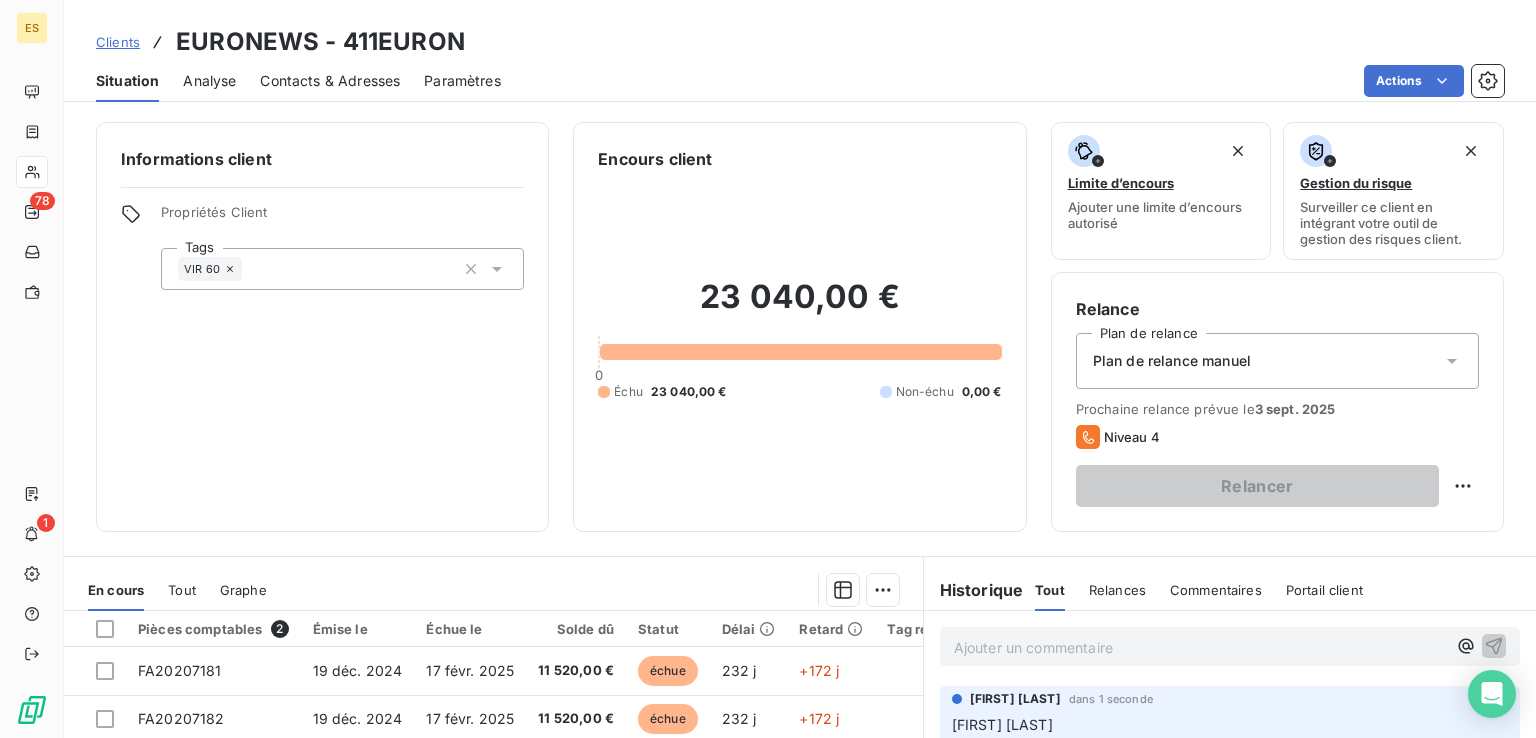 click on "Clients" at bounding box center (118, 42) 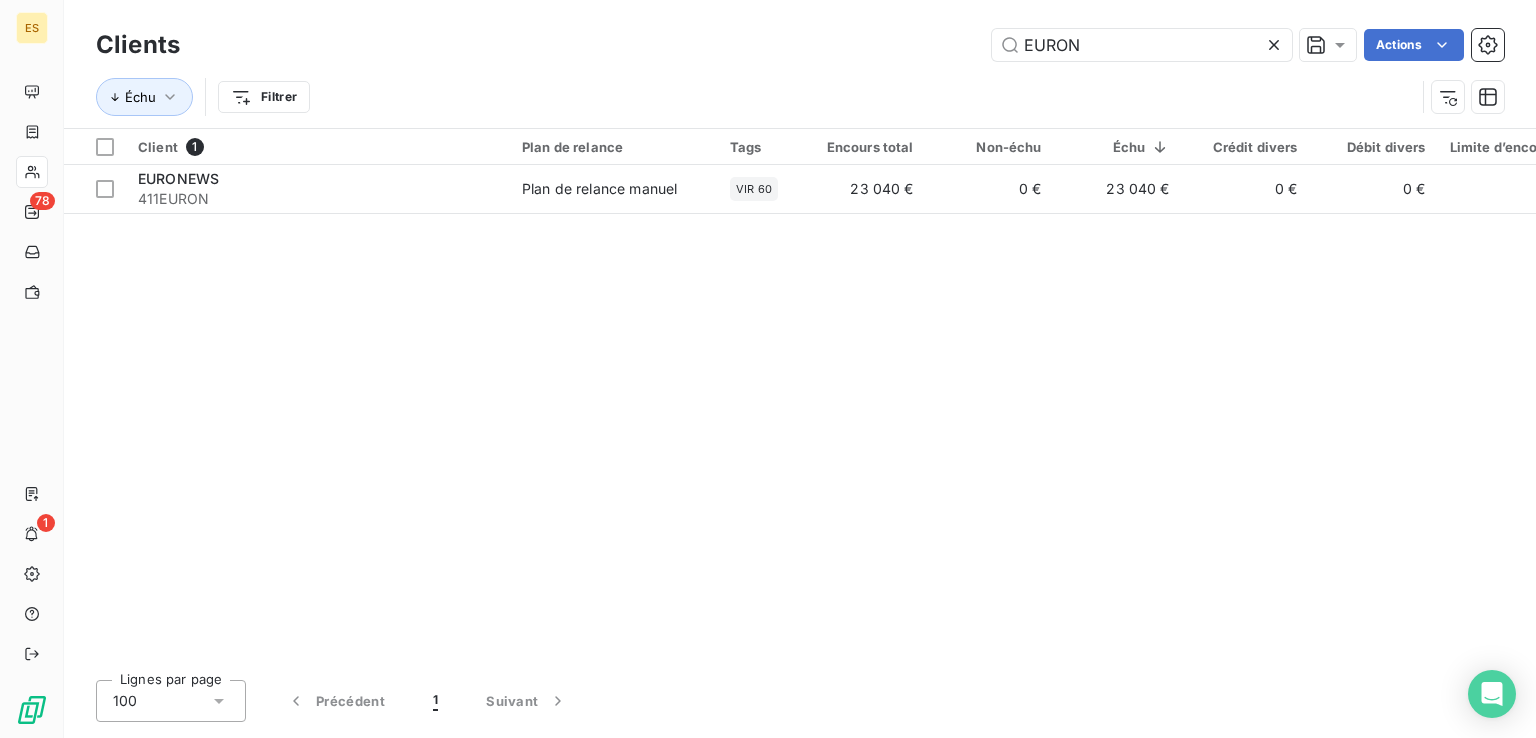 drag, startPoint x: 1196, startPoint y: 46, endPoint x: 908, endPoint y: 20, distance: 289.17123 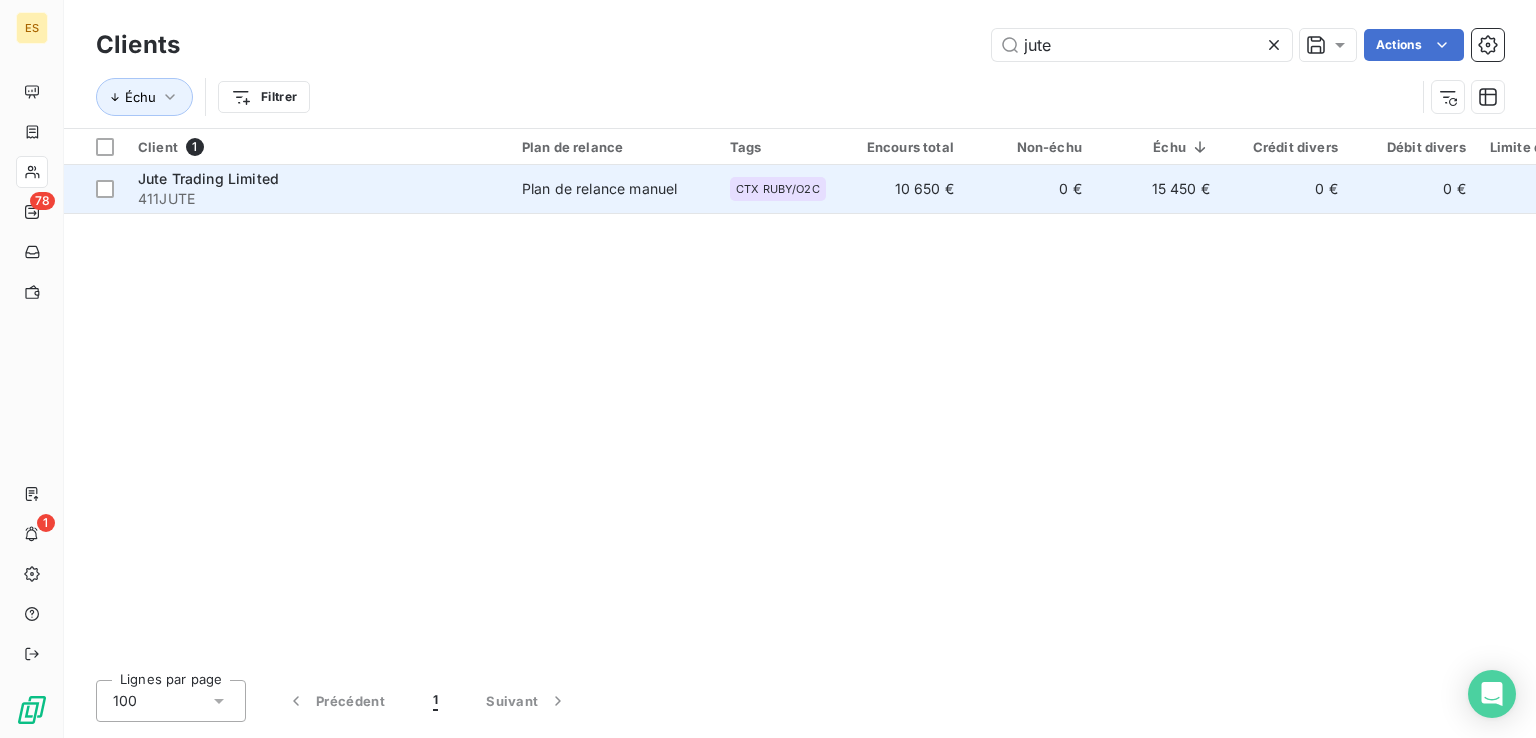 type on "jute" 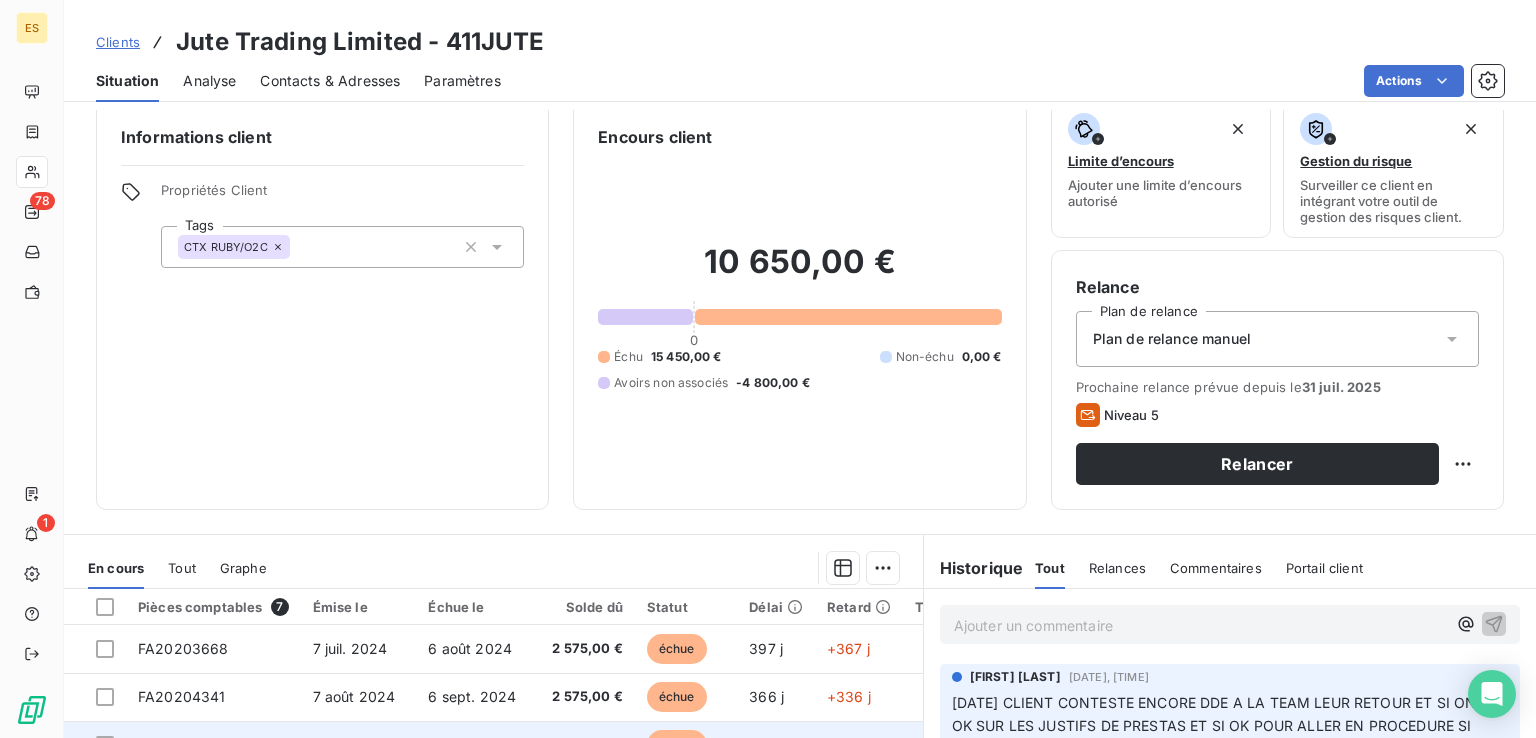 scroll, scrollTop: 17, scrollLeft: 0, axis: vertical 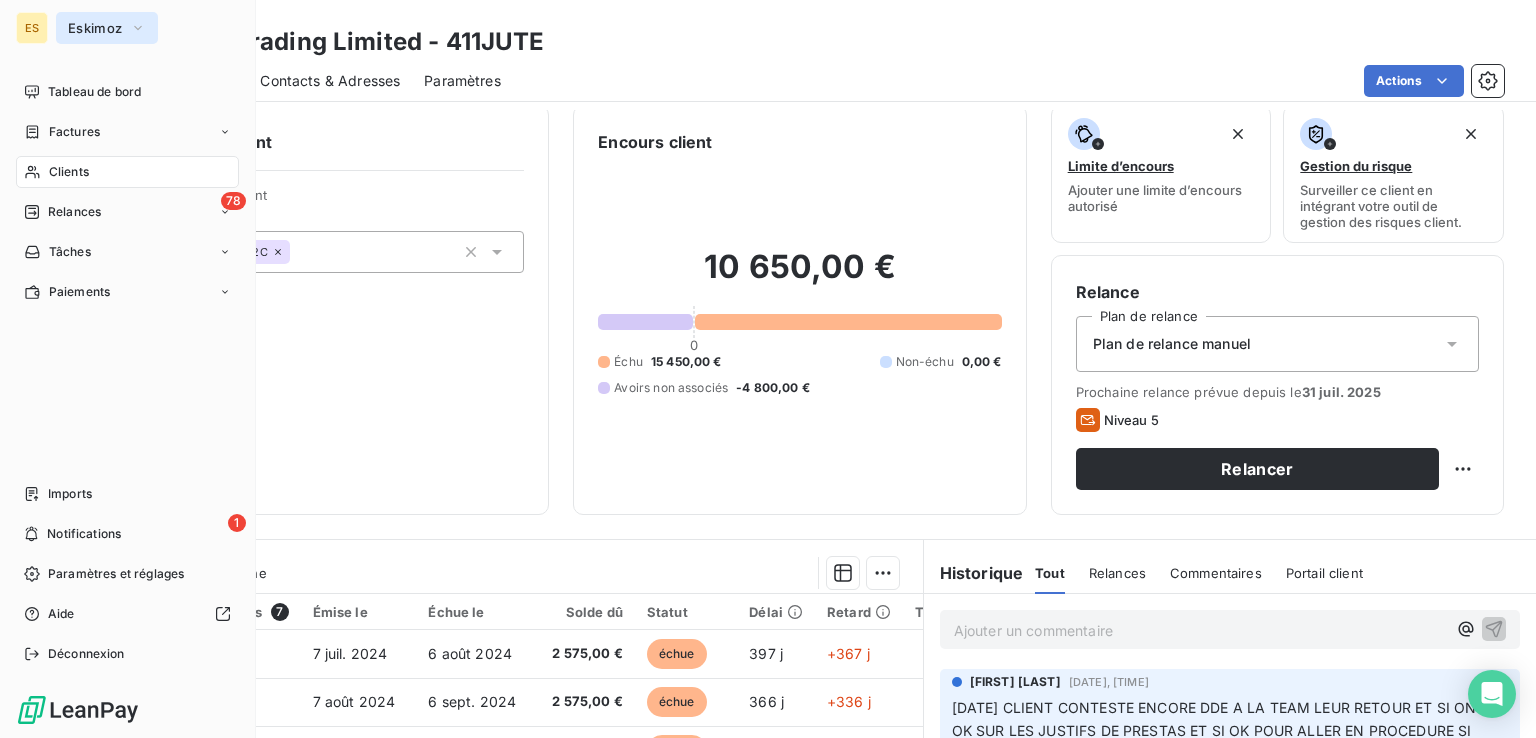 click on "Eskimoz" at bounding box center [95, 28] 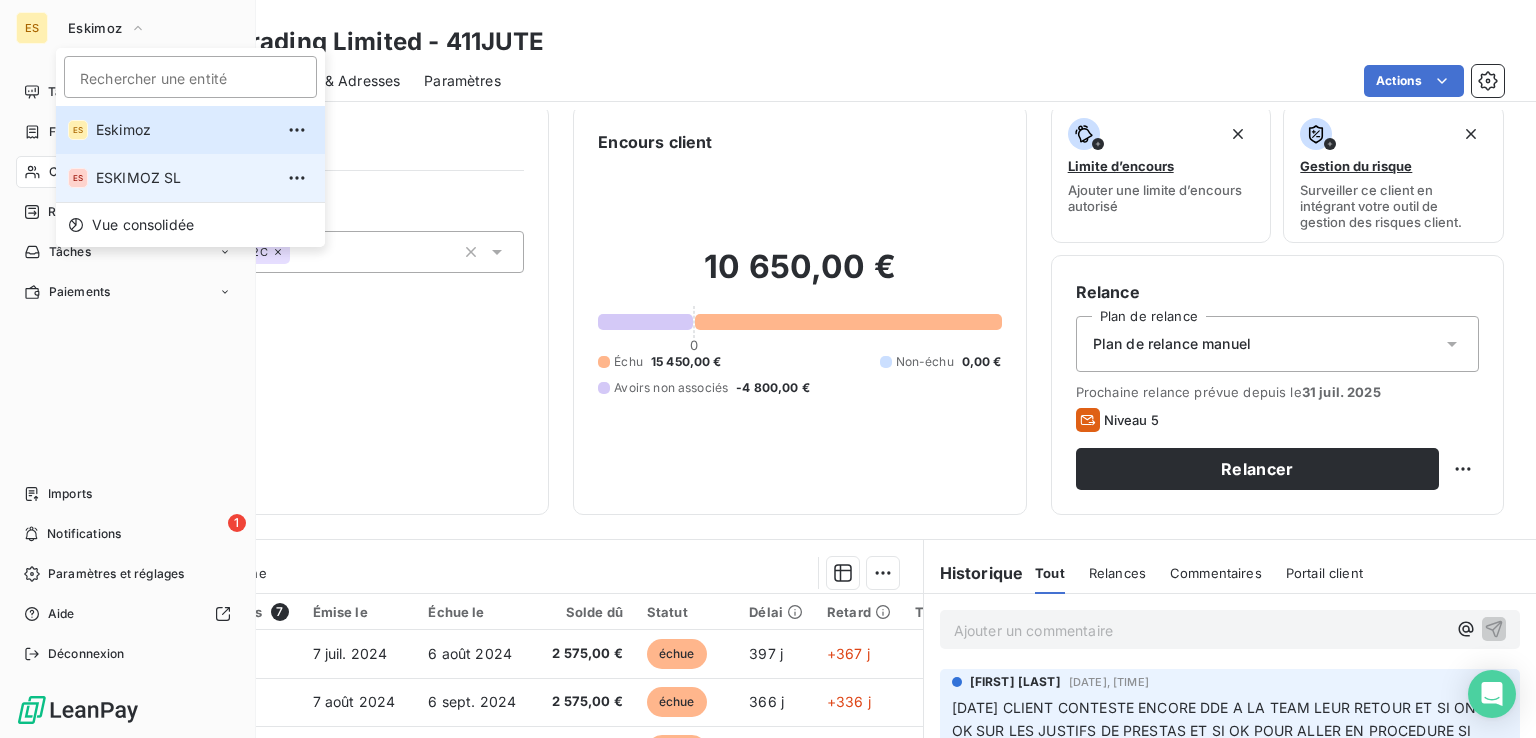 click on "ESKIMOZ SL" at bounding box center [184, 178] 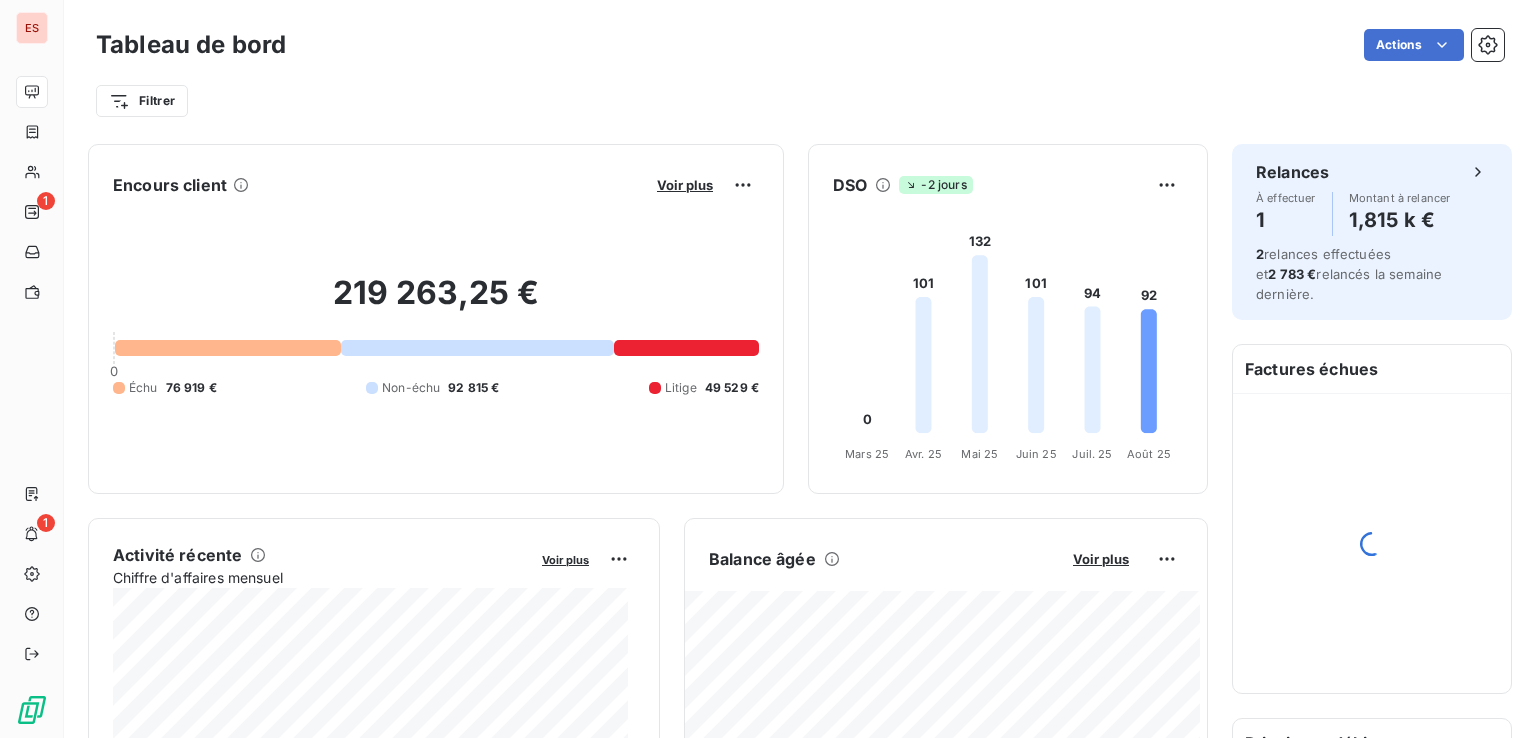 scroll, scrollTop: 0, scrollLeft: 0, axis: both 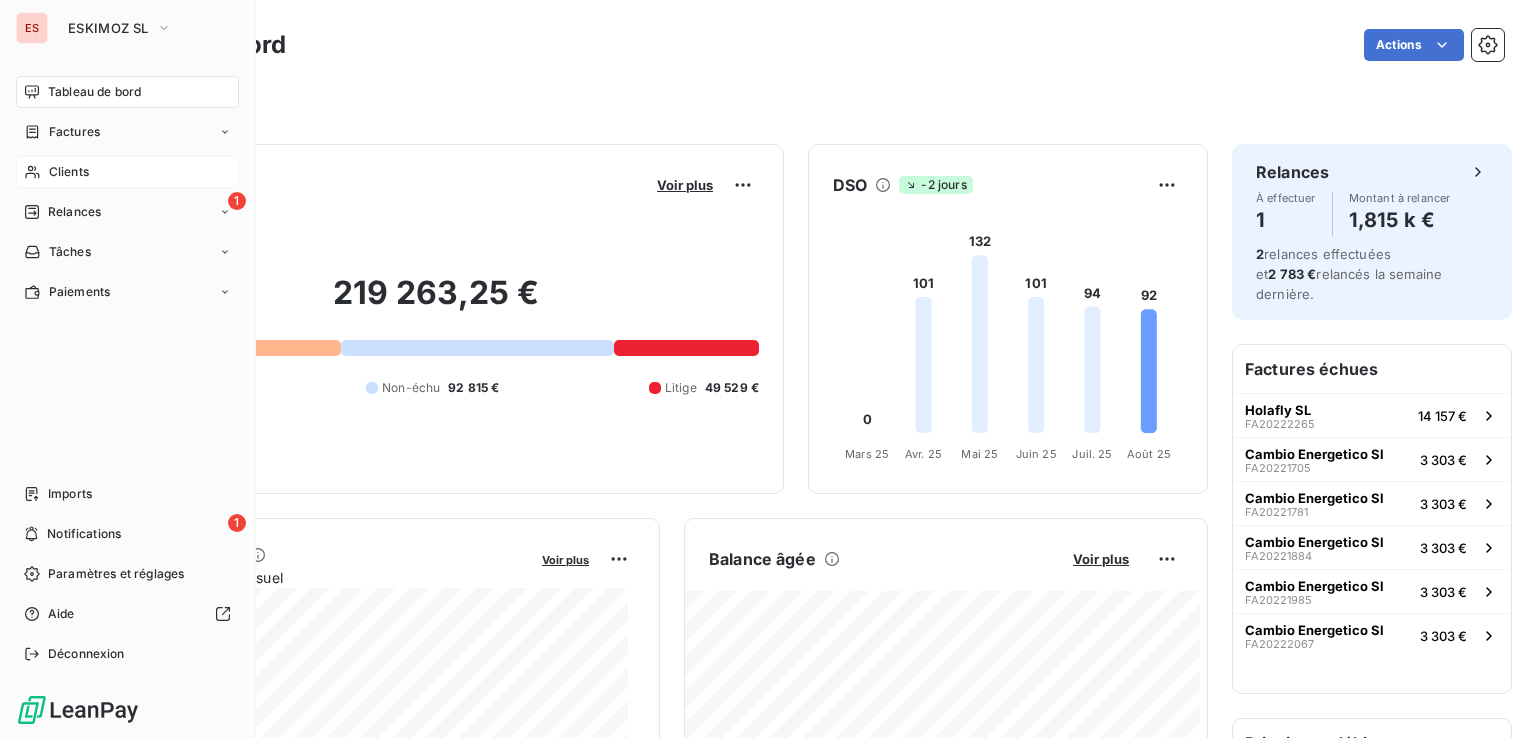 click on "Clients" at bounding box center (69, 172) 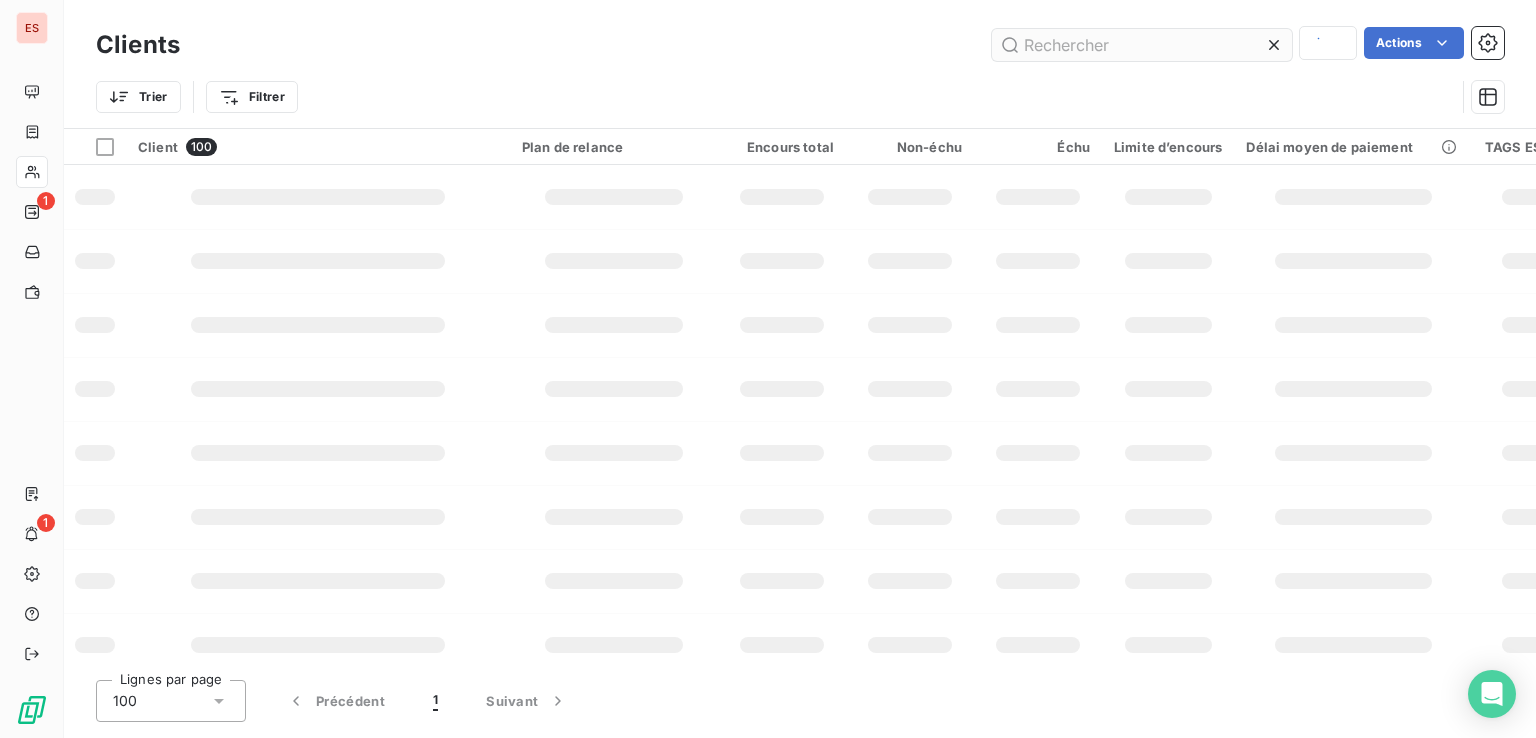 click at bounding box center [1142, 45] 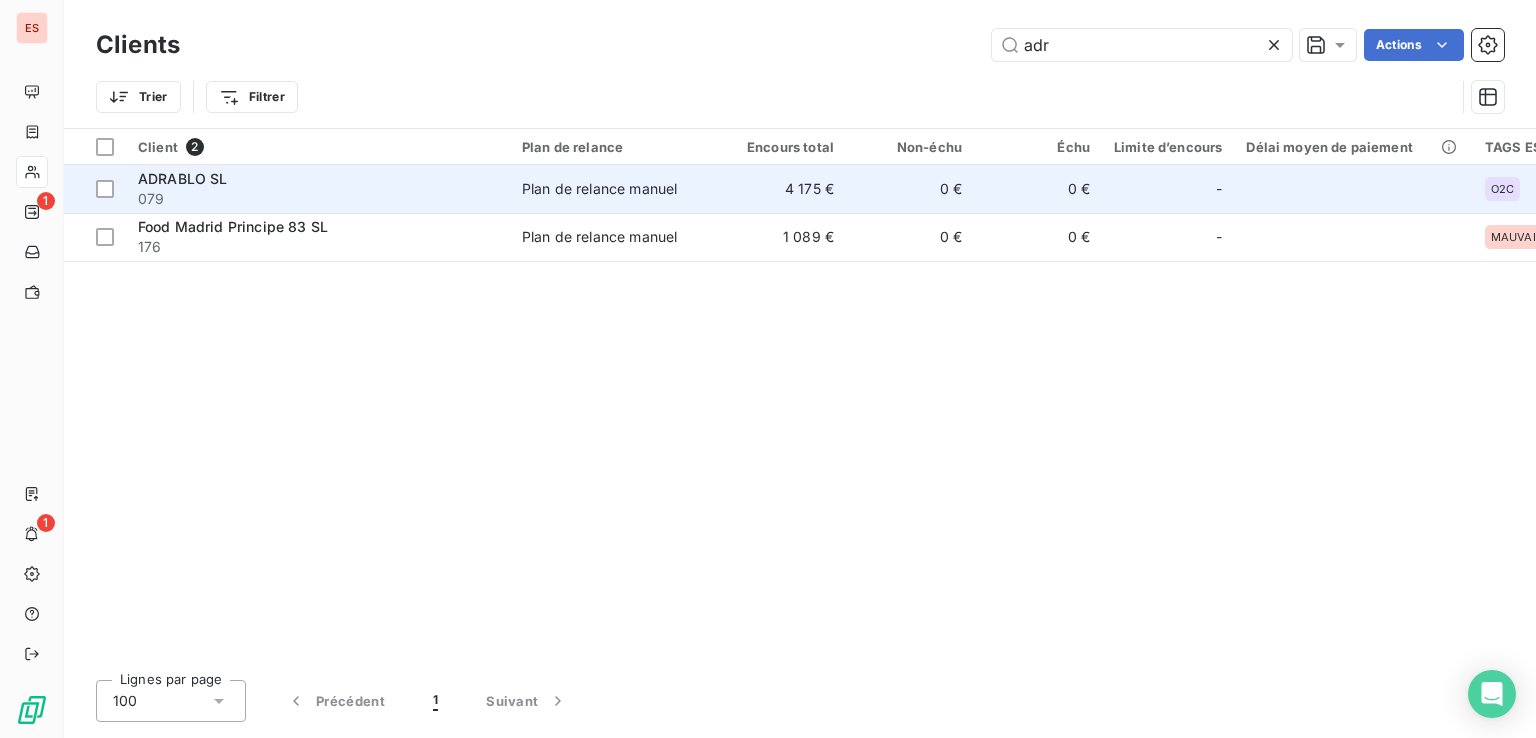 type on "adr" 